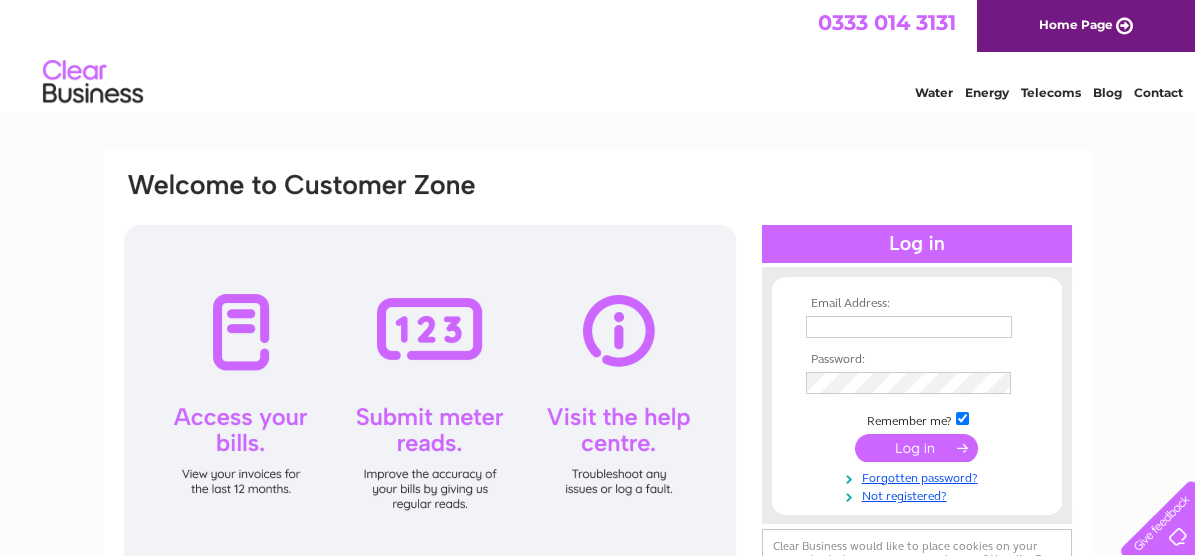 scroll, scrollTop: 0, scrollLeft: 0, axis: both 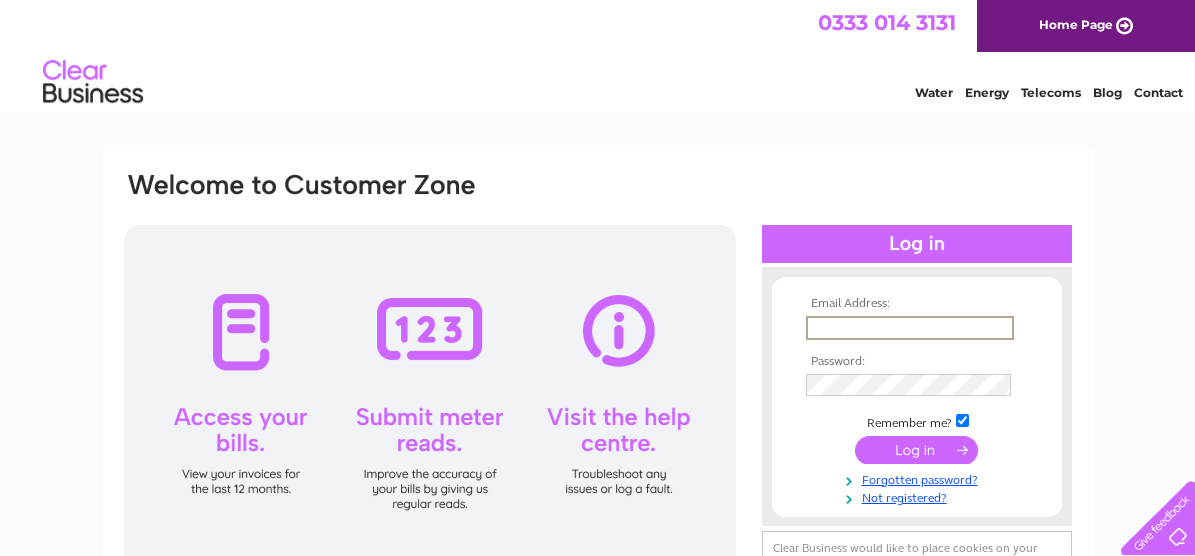 click at bounding box center [910, 328] 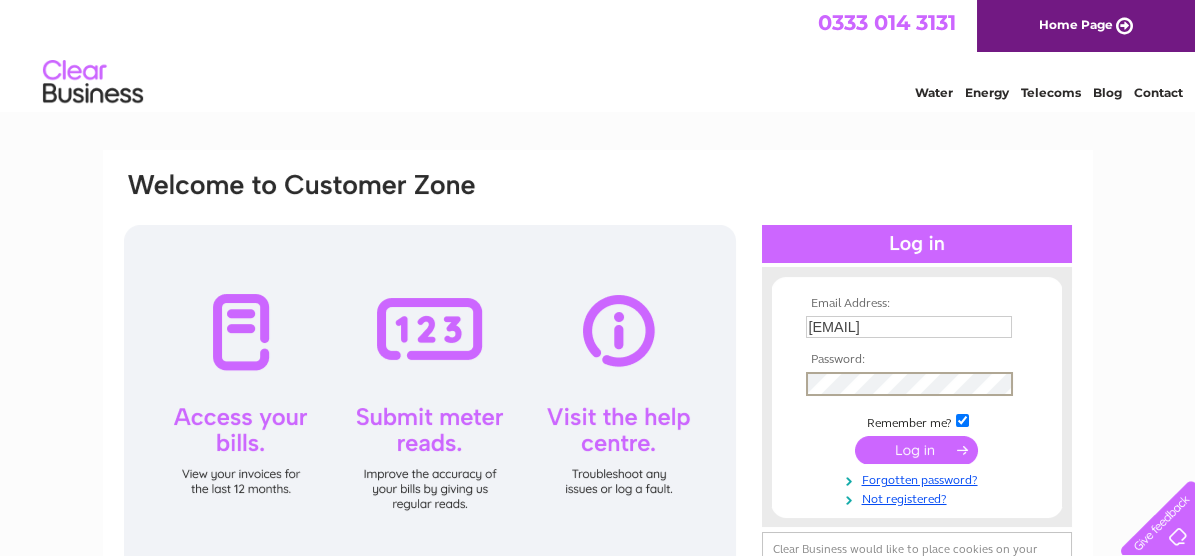 click at bounding box center [916, 450] 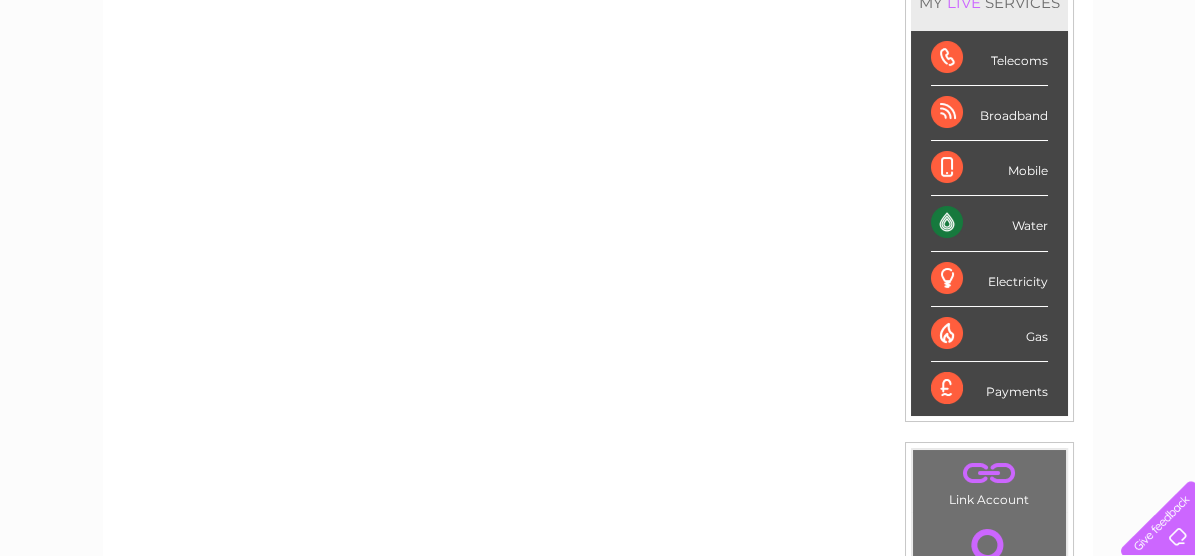 scroll, scrollTop: 0, scrollLeft: 0, axis: both 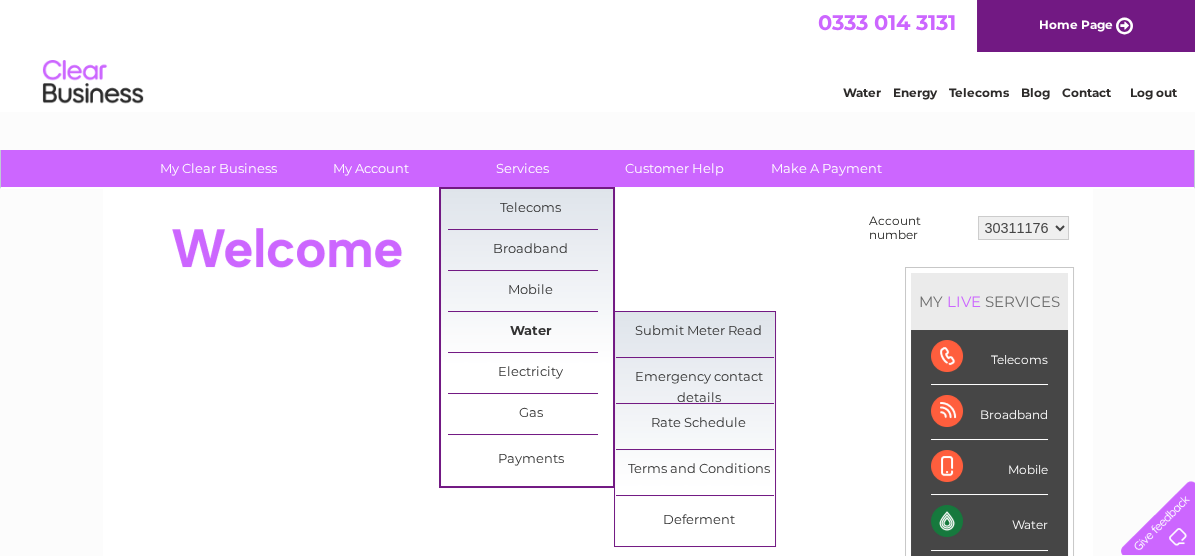 click on "Water" at bounding box center (530, 332) 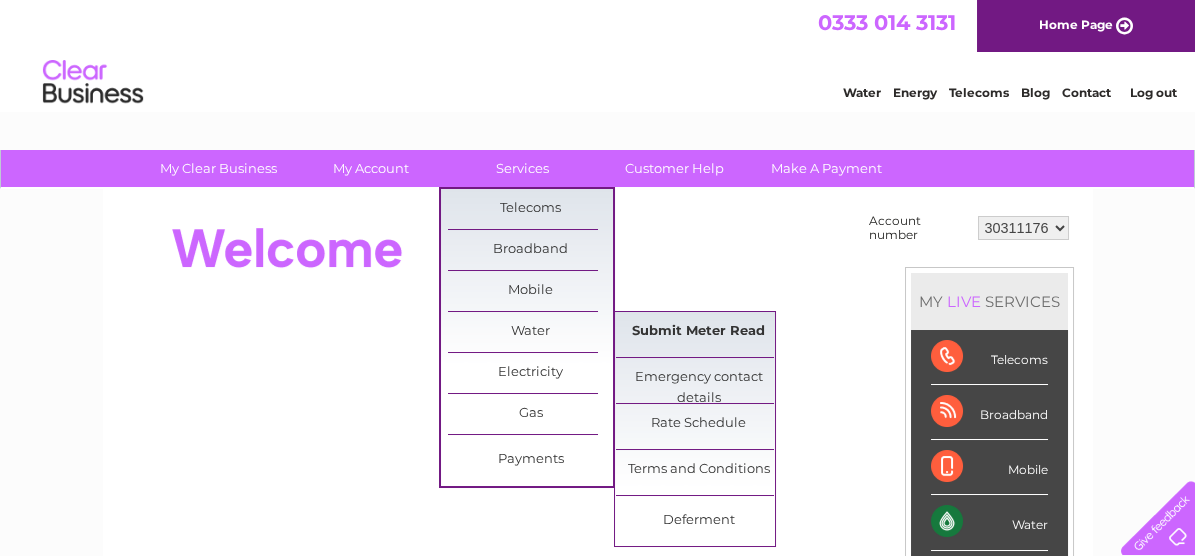click on "Submit Meter Read" at bounding box center [698, 332] 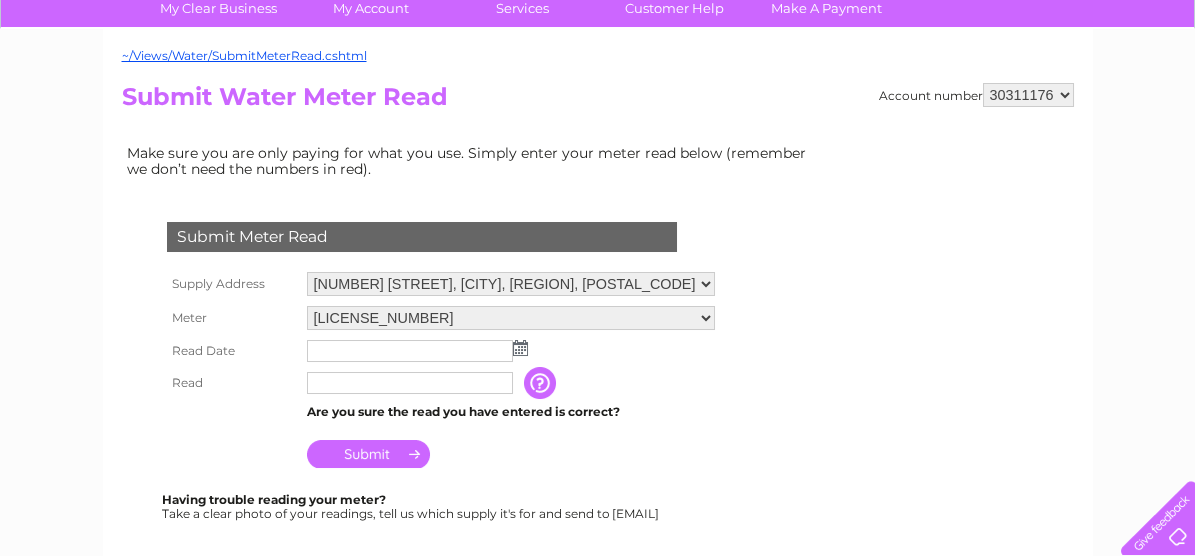 scroll, scrollTop: 200, scrollLeft: 0, axis: vertical 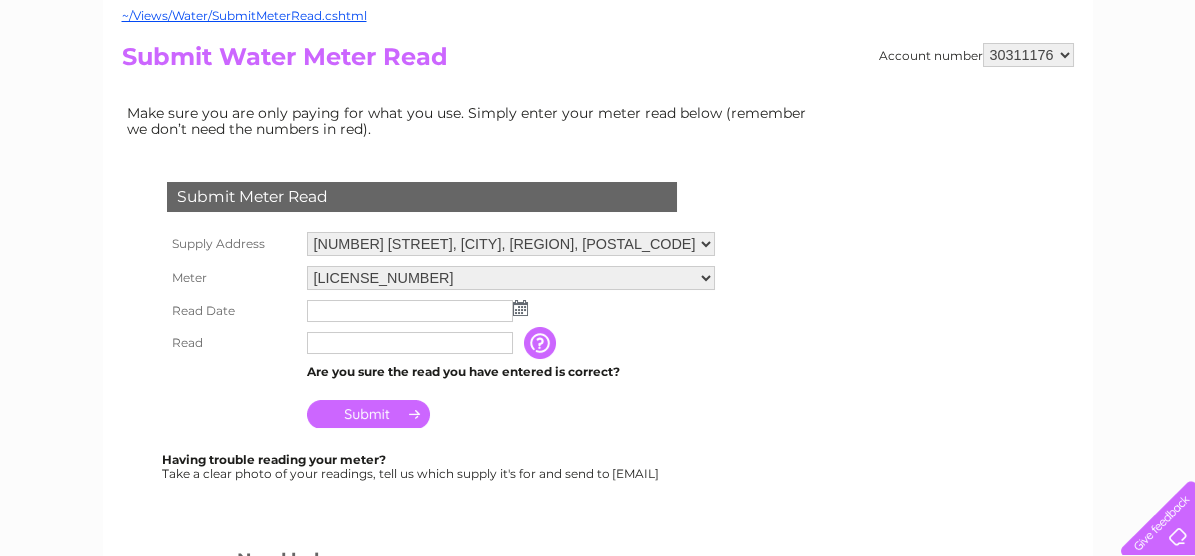 click at bounding box center (520, 308) 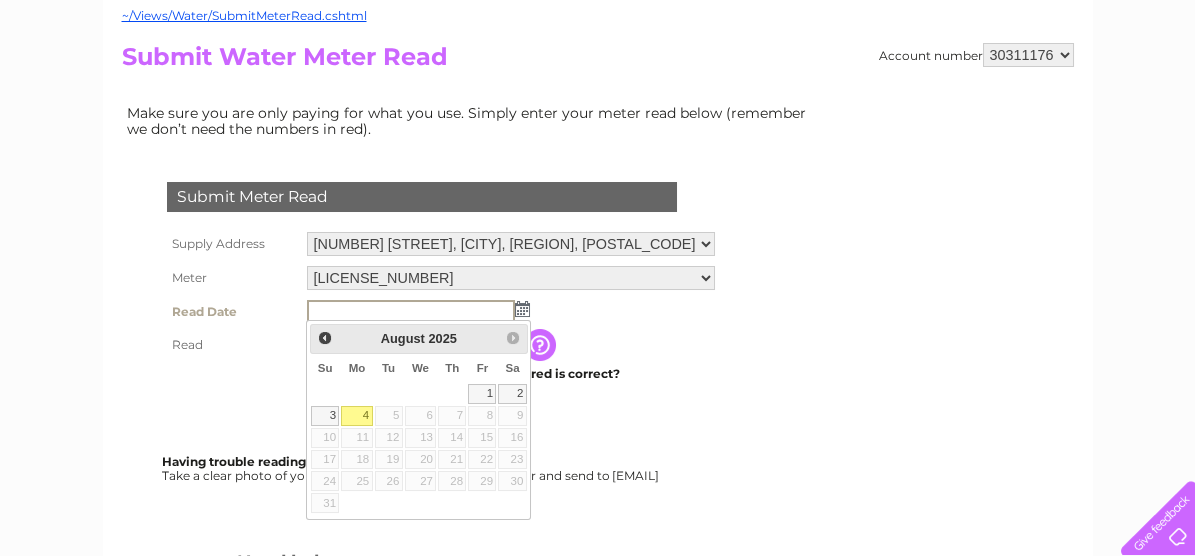 click on "4" at bounding box center (356, 416) 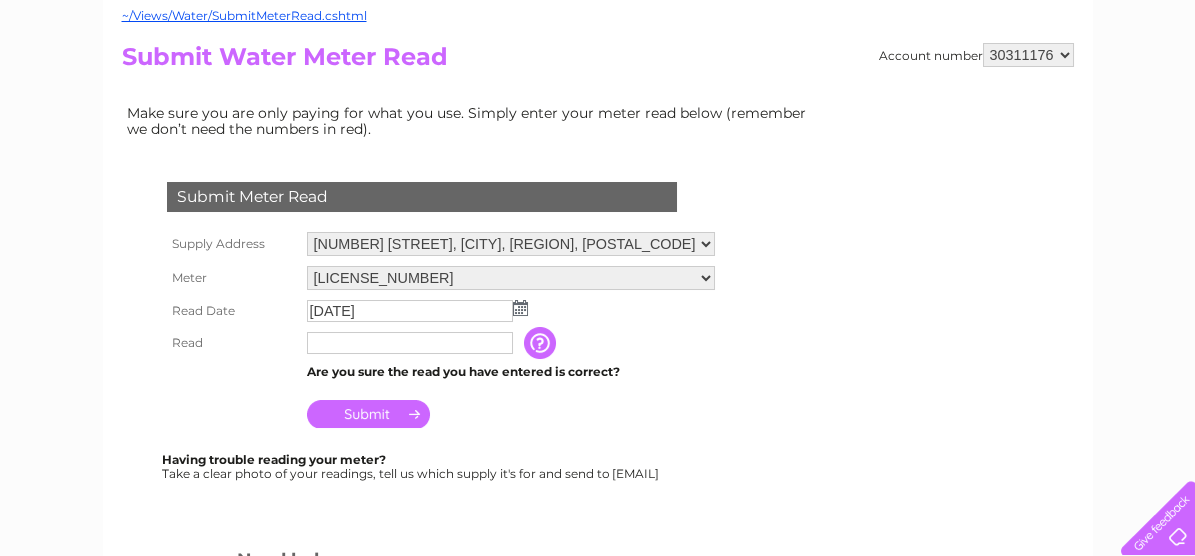 click at bounding box center [410, 343] 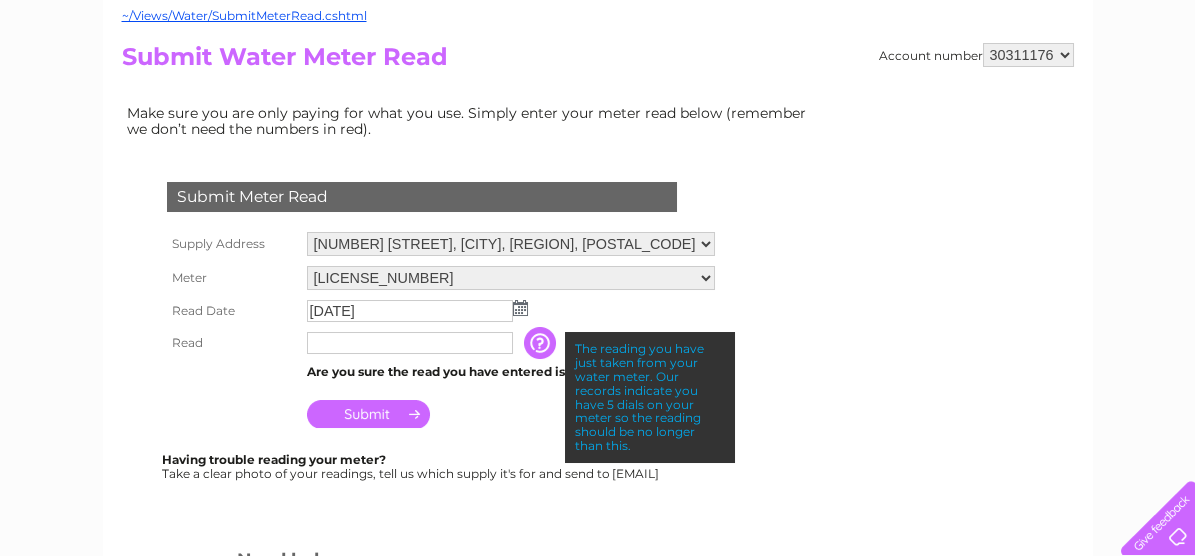click at bounding box center [410, 343] 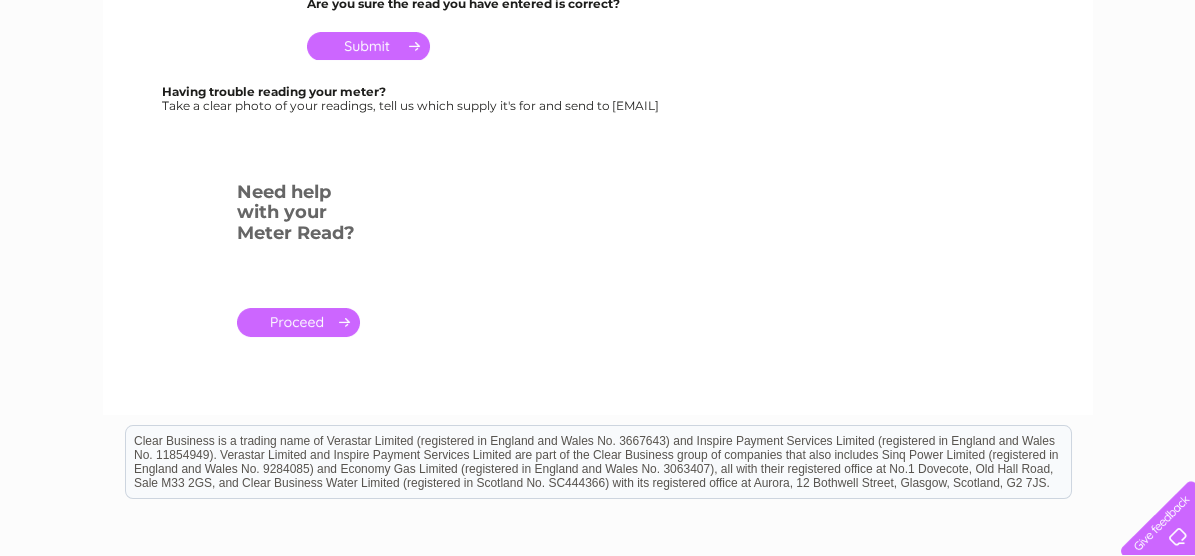 scroll, scrollTop: 600, scrollLeft: 0, axis: vertical 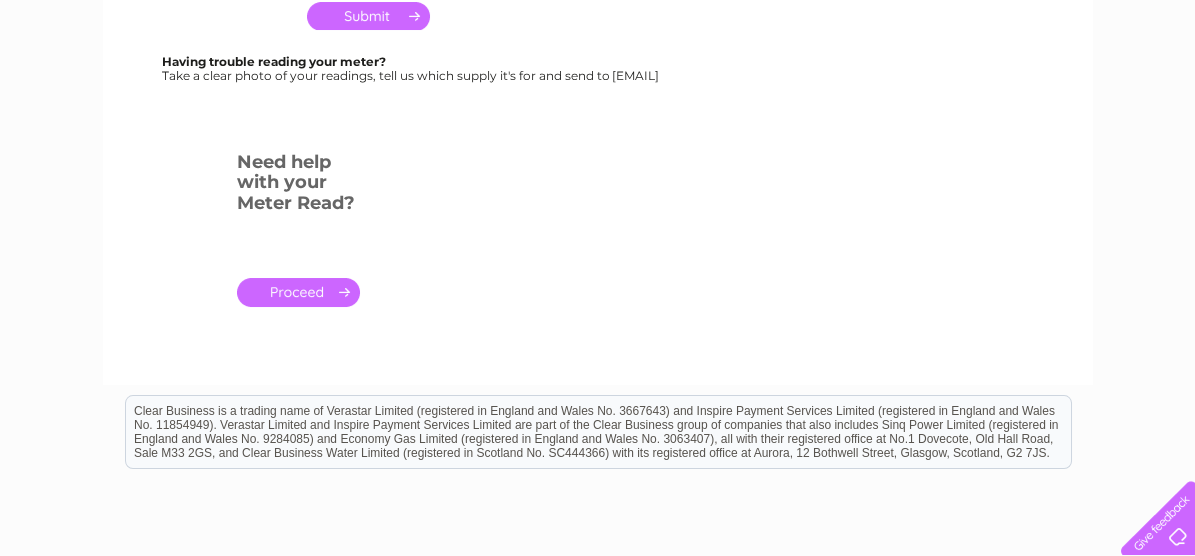 type on "00010" 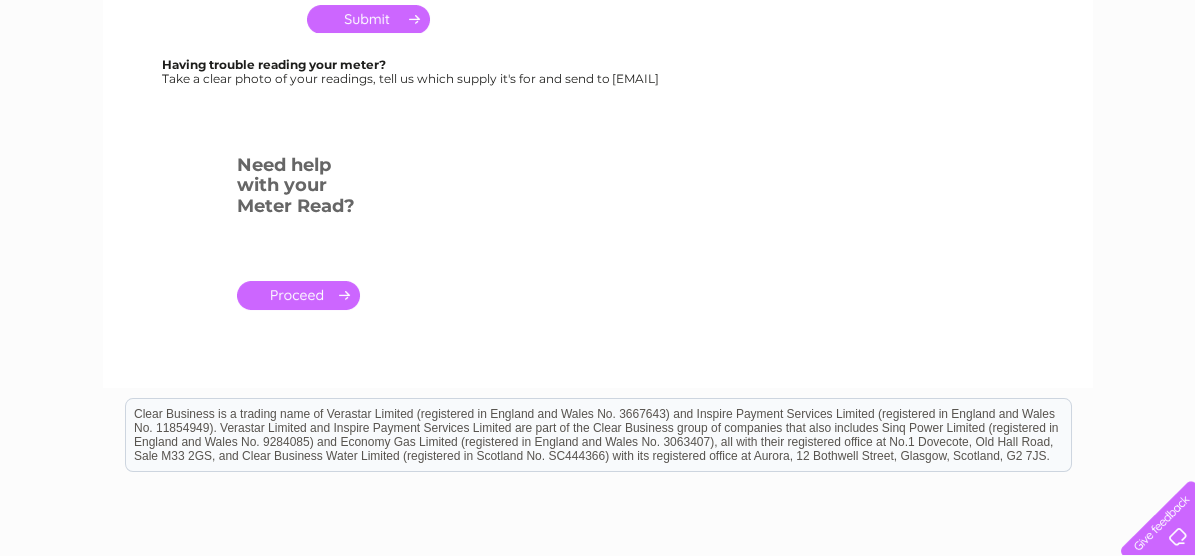 click on "." at bounding box center (298, 295) 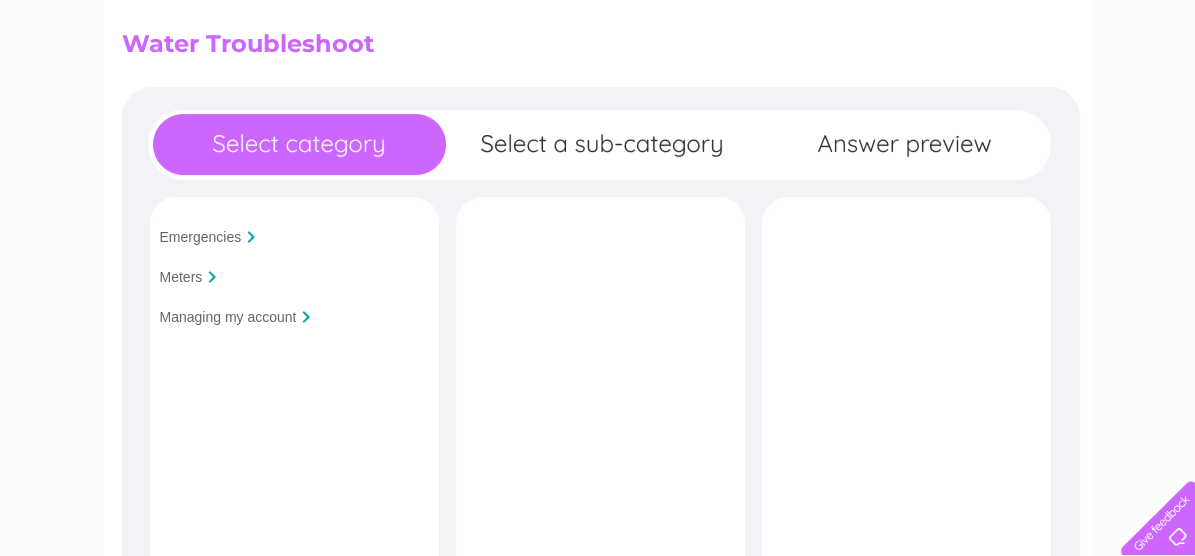 scroll, scrollTop: 200, scrollLeft: 0, axis: vertical 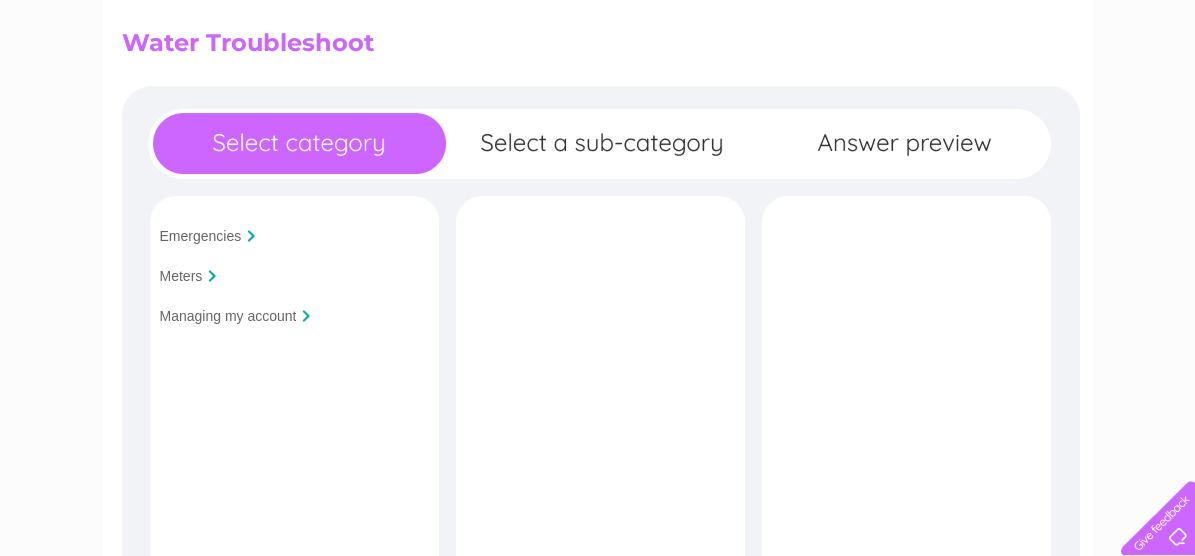 click on "Meters" at bounding box center (181, 276) 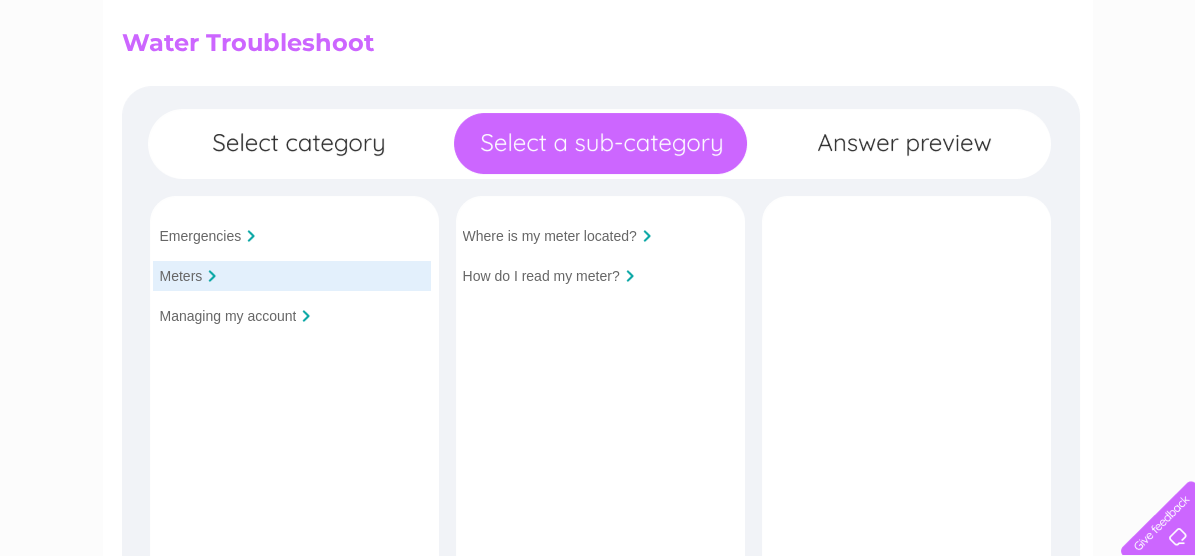 click on "How do I read my meter?" at bounding box center [541, 276] 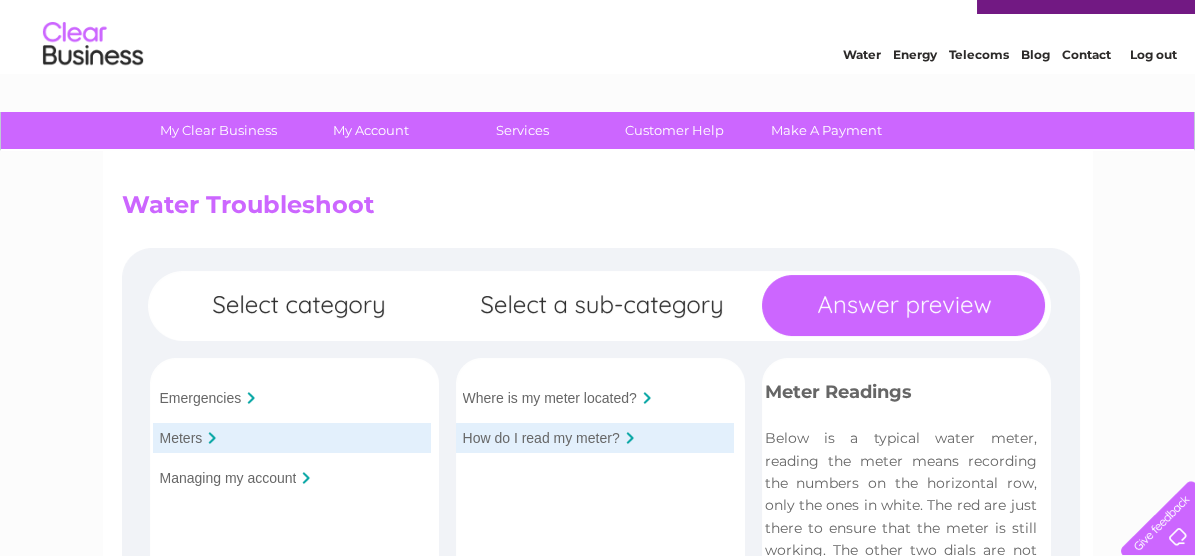 scroll, scrollTop: 0, scrollLeft: 0, axis: both 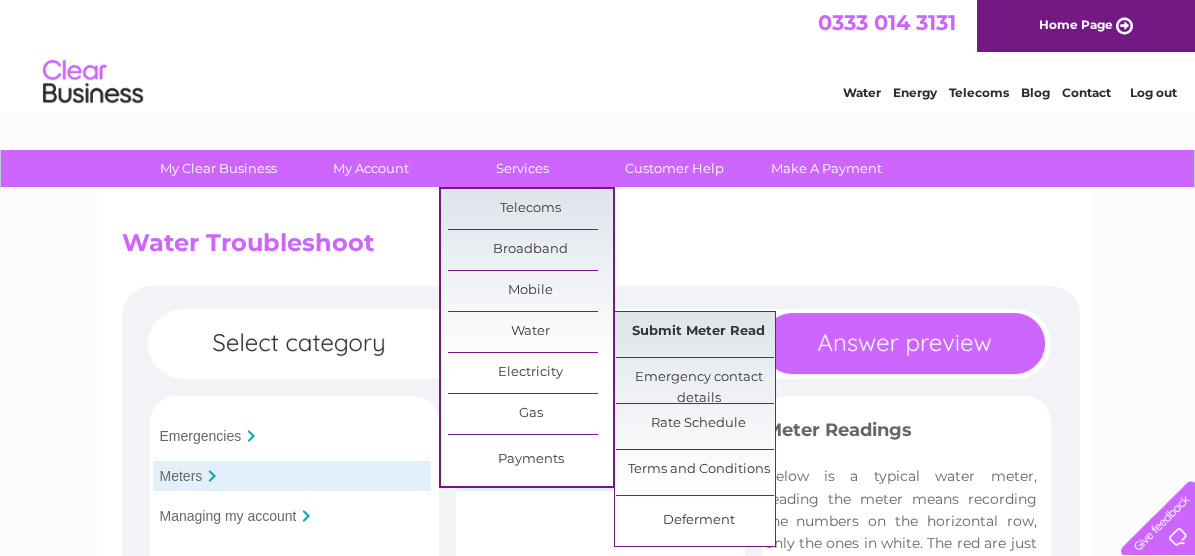 click on "Submit Meter Read" at bounding box center (698, 332) 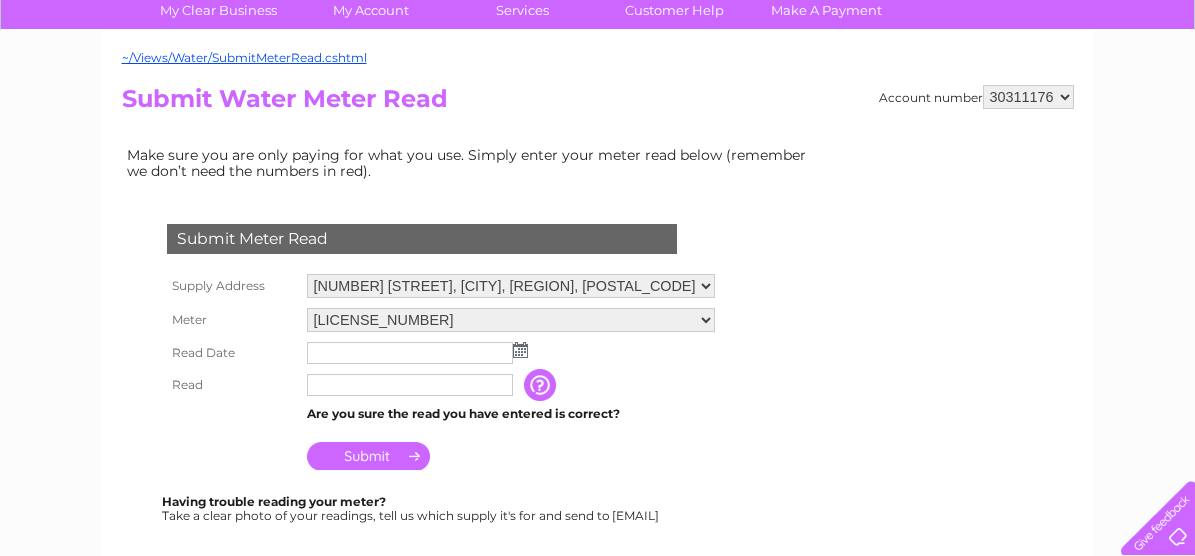 scroll, scrollTop: 200, scrollLeft: 0, axis: vertical 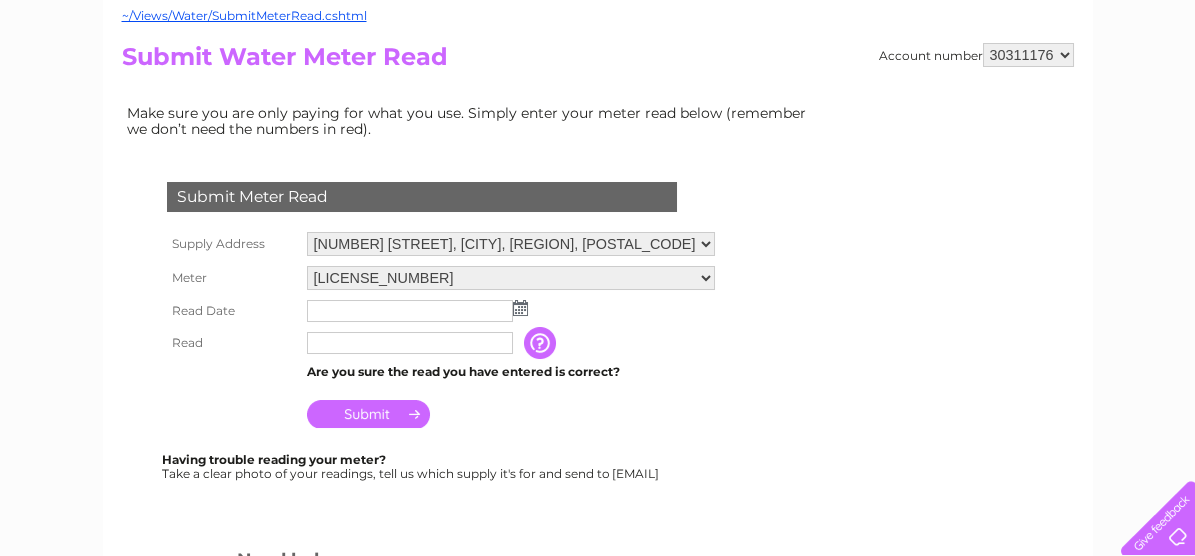 click at bounding box center (520, 308) 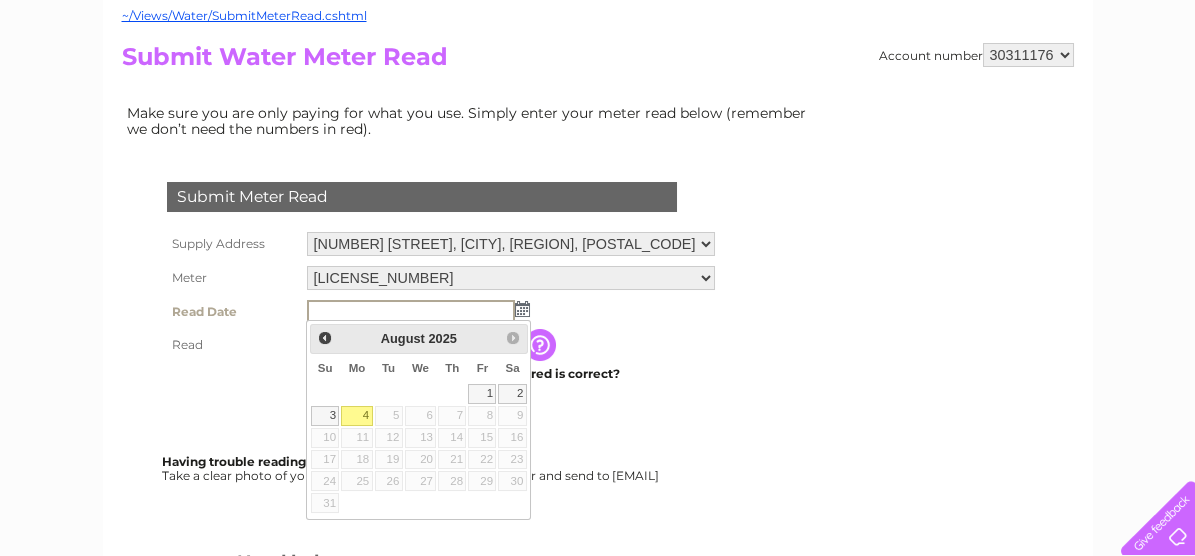 click on "4" at bounding box center (356, 416) 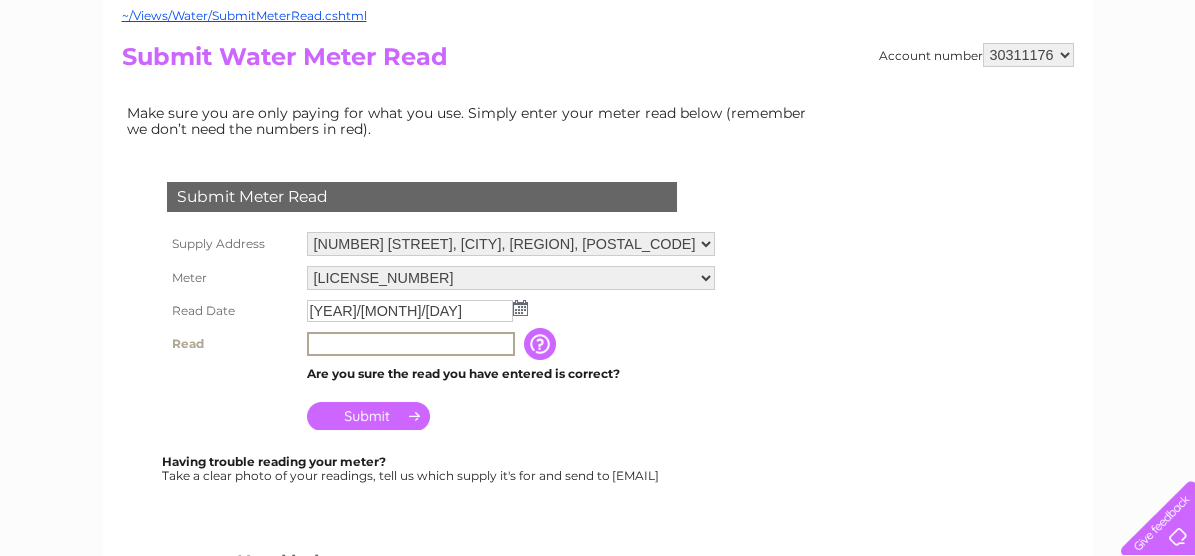 click at bounding box center [411, 344] 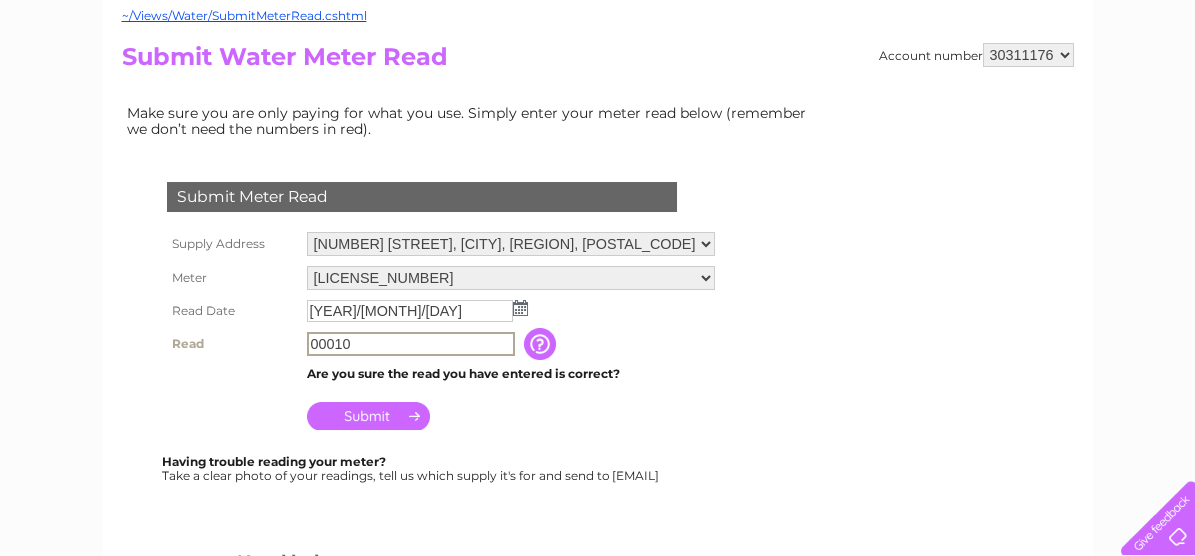 type on "00010" 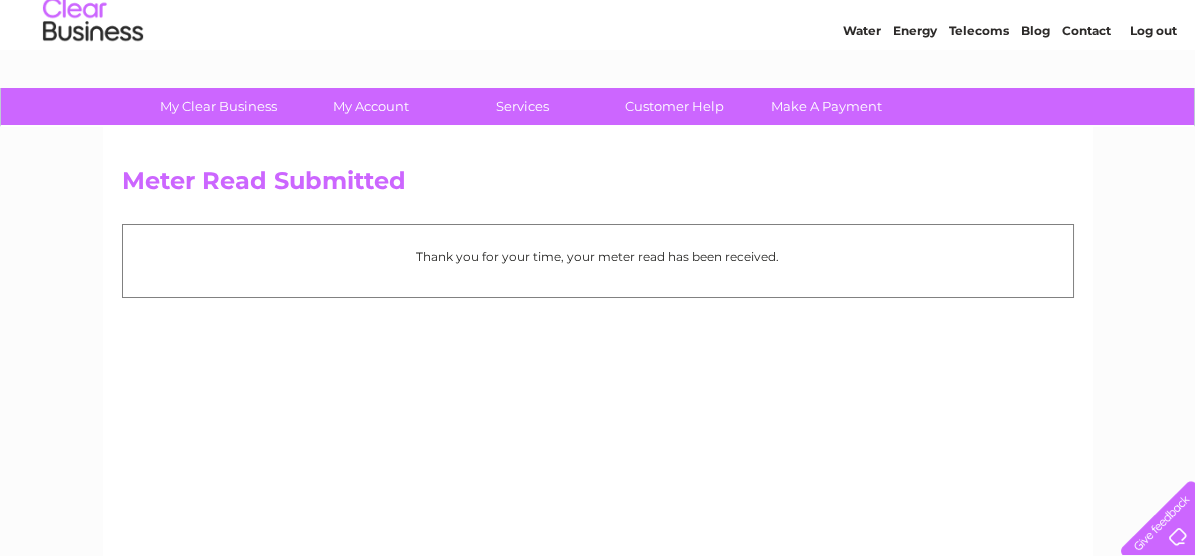 scroll, scrollTop: 0, scrollLeft: 0, axis: both 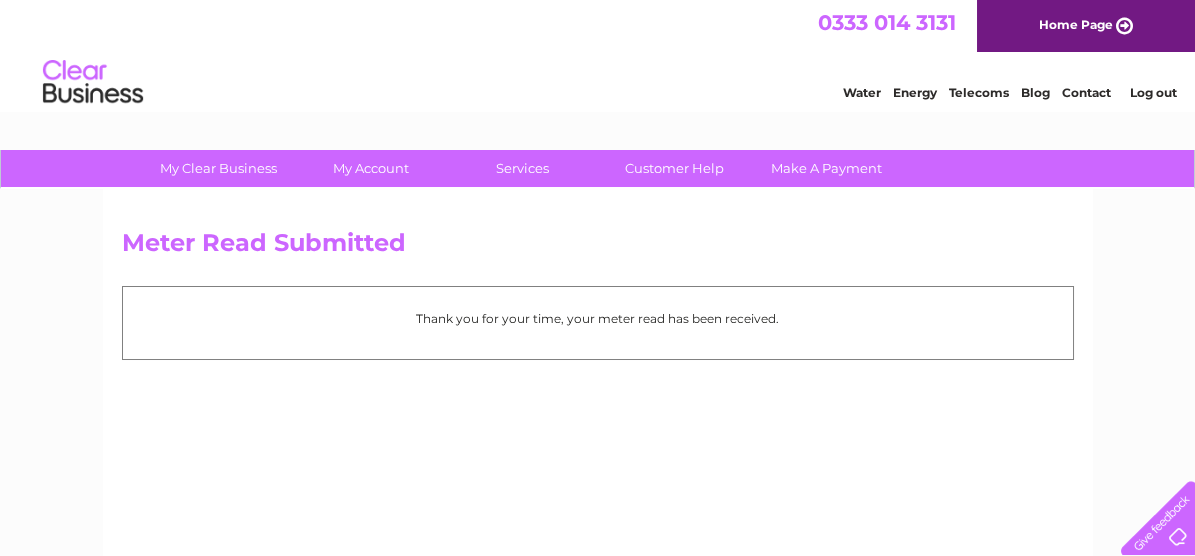click on "Log out" at bounding box center [1152, 92] 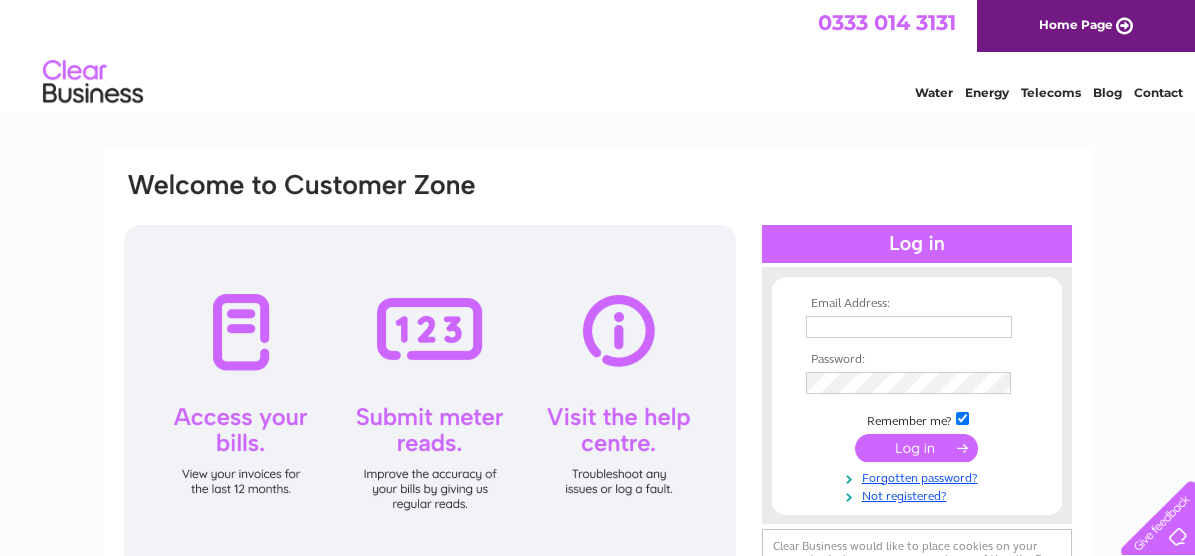 scroll, scrollTop: 0, scrollLeft: 0, axis: both 